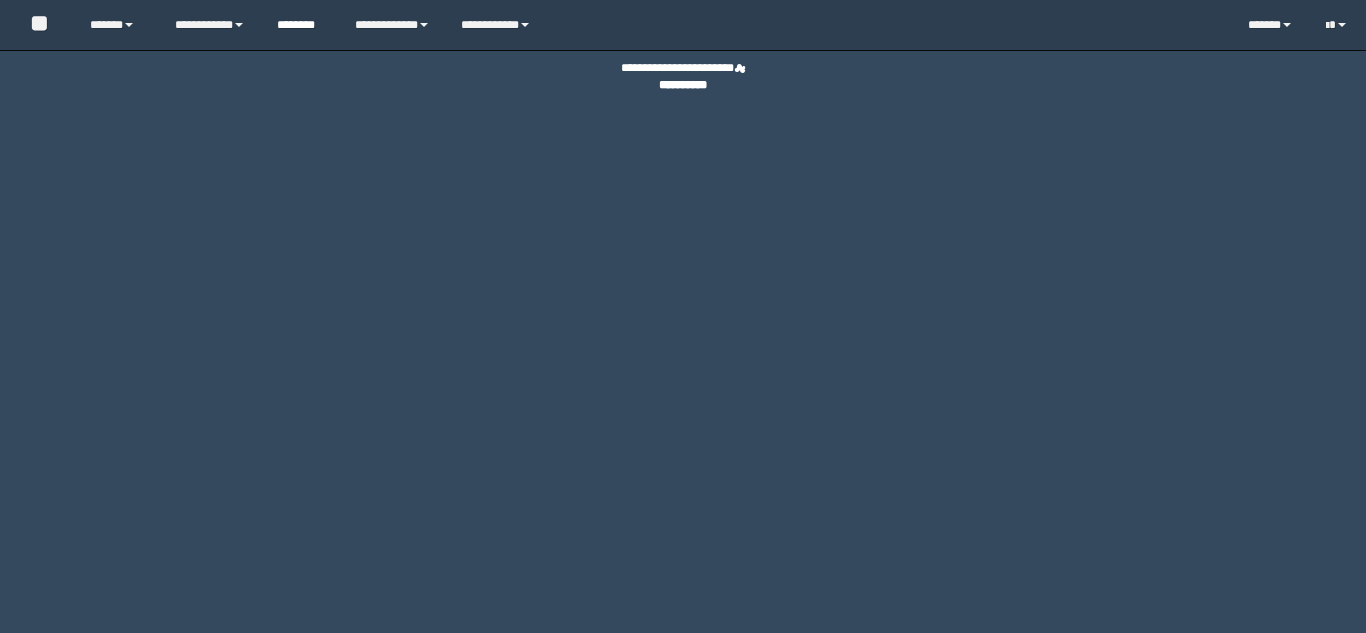 scroll, scrollTop: 0, scrollLeft: 0, axis: both 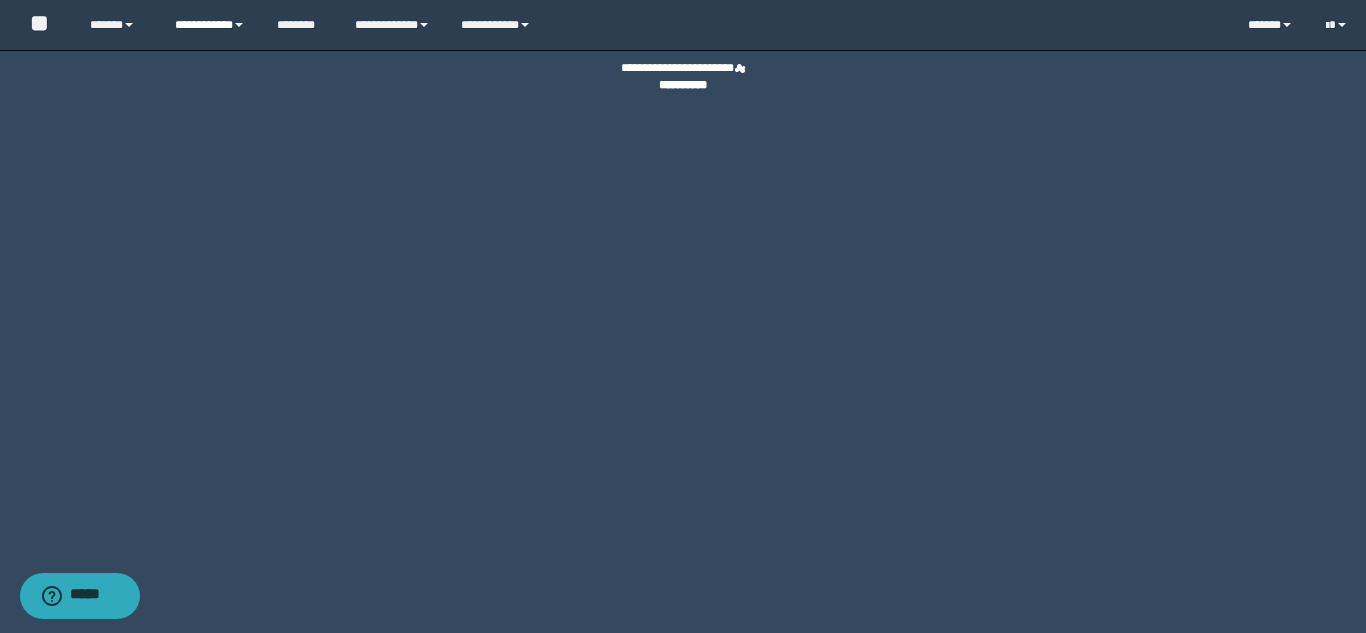 click on "**********" at bounding box center [210, 25] 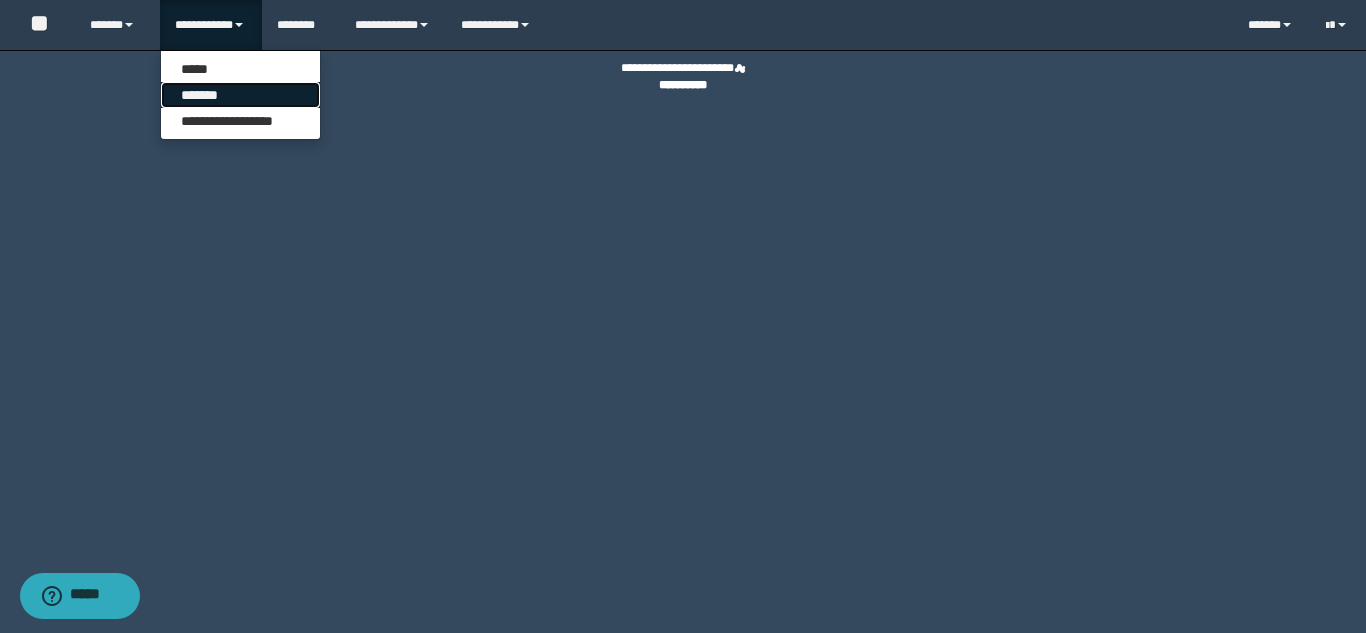 click on "*******" at bounding box center [240, 95] 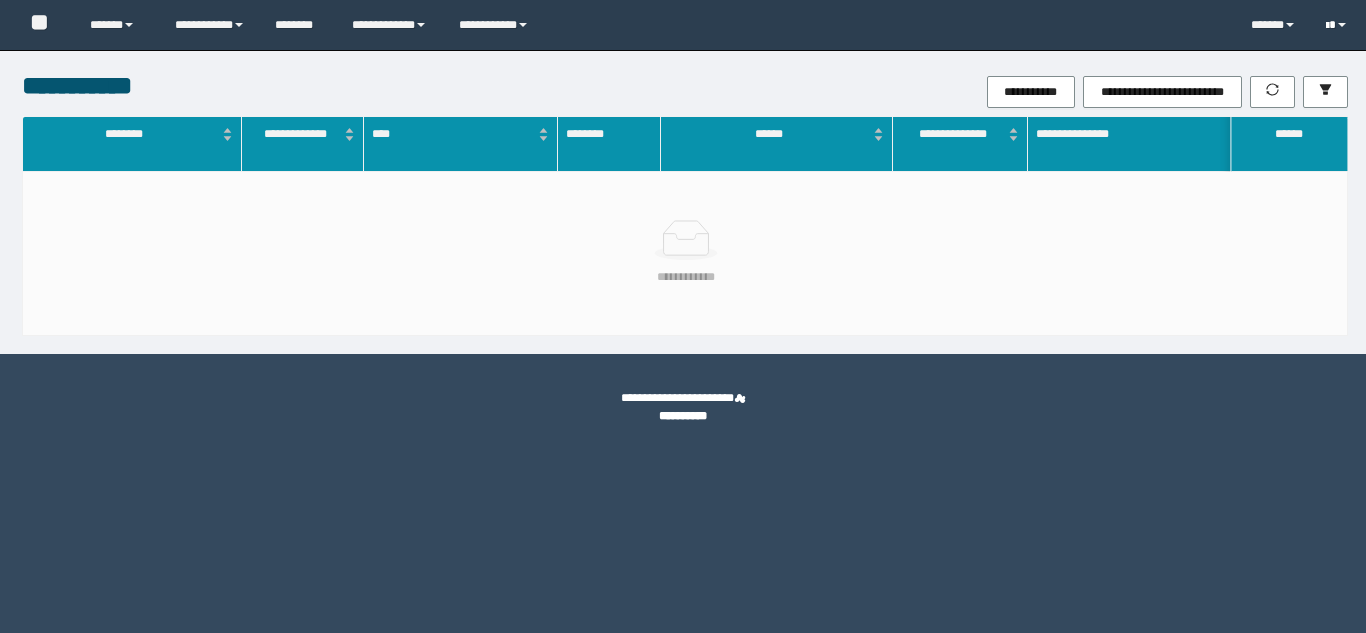 scroll, scrollTop: 0, scrollLeft: 0, axis: both 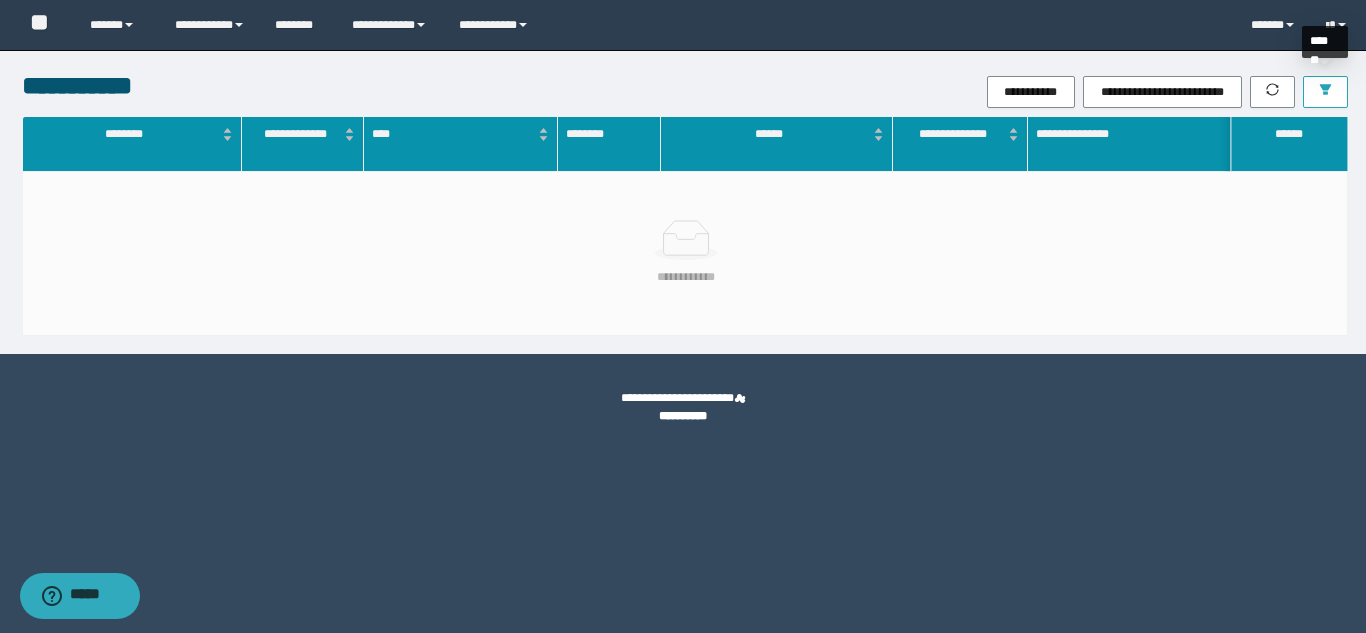 click 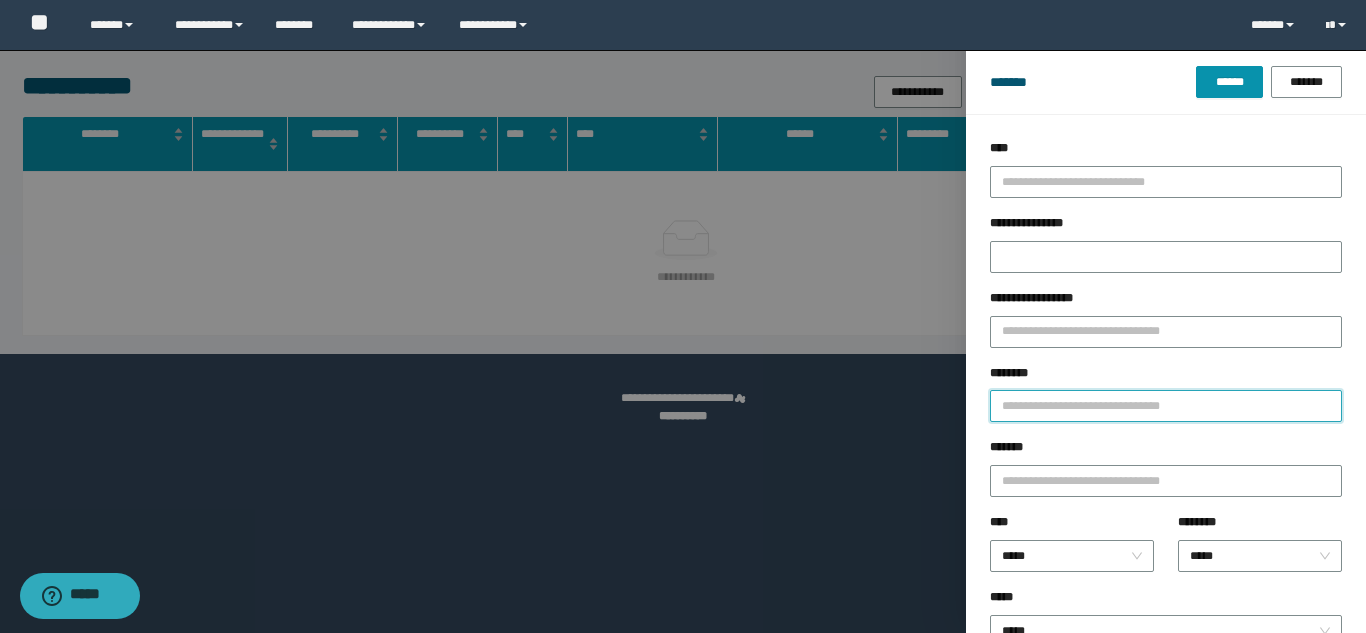 click on "********" at bounding box center [1166, 406] 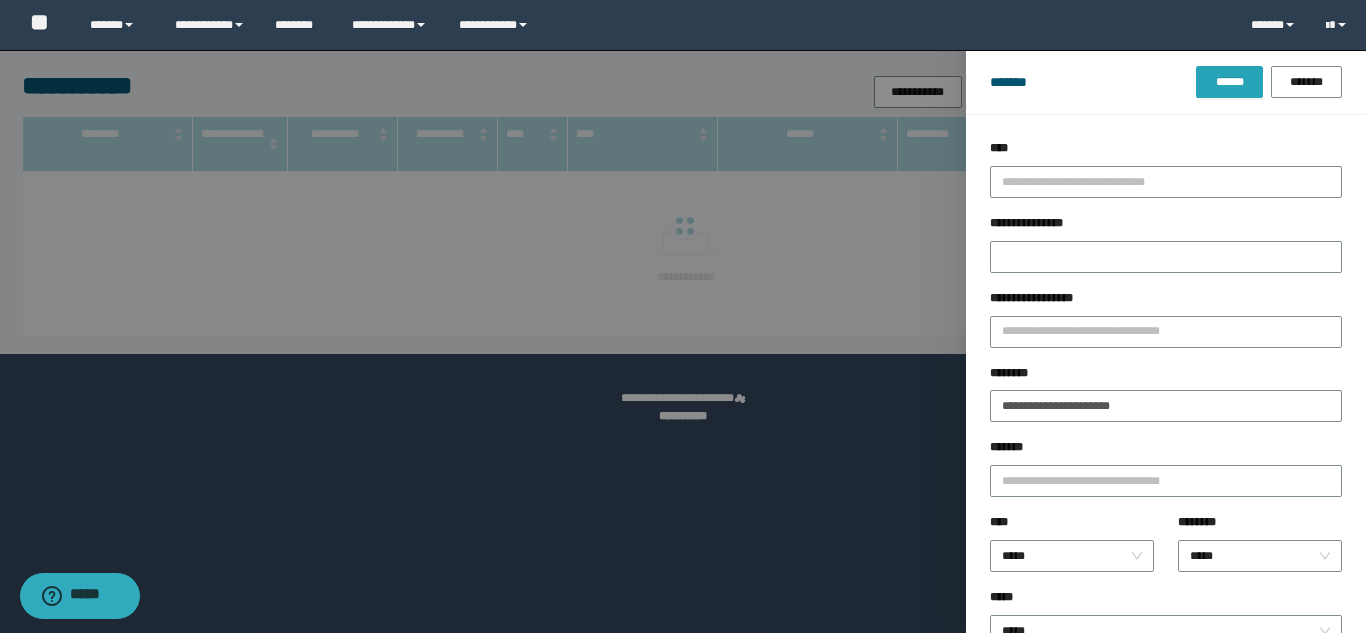 click on "******" at bounding box center (1229, 82) 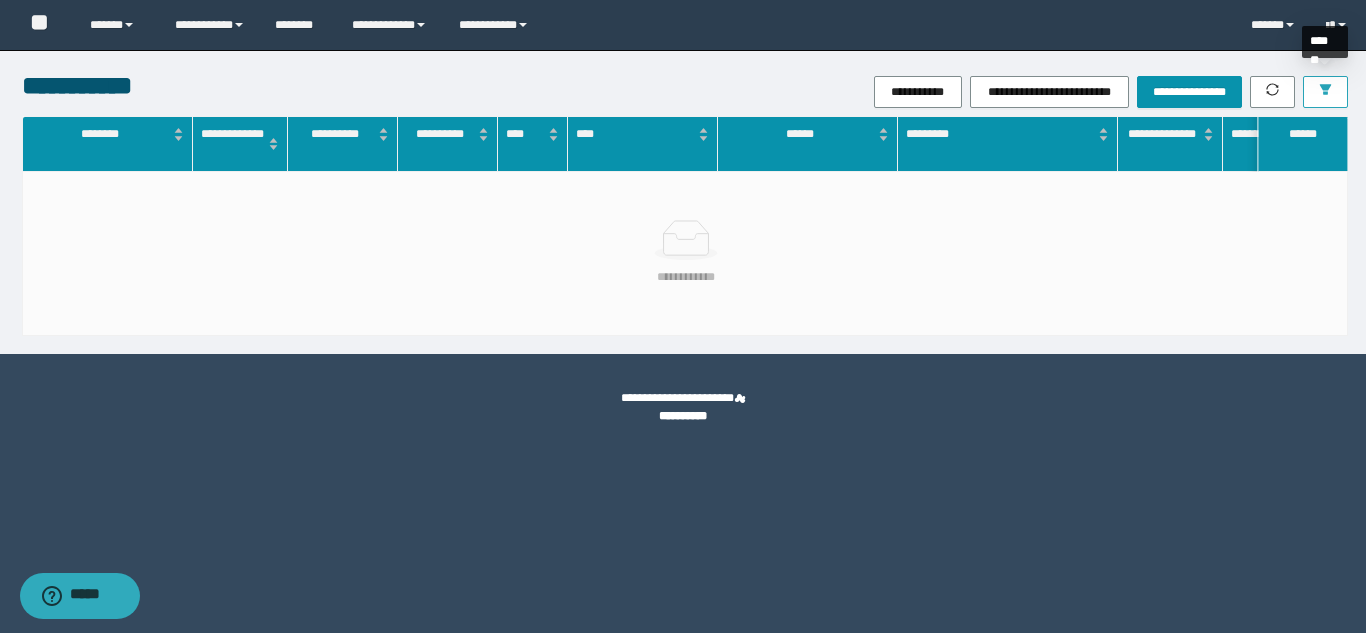 click at bounding box center [1325, 92] 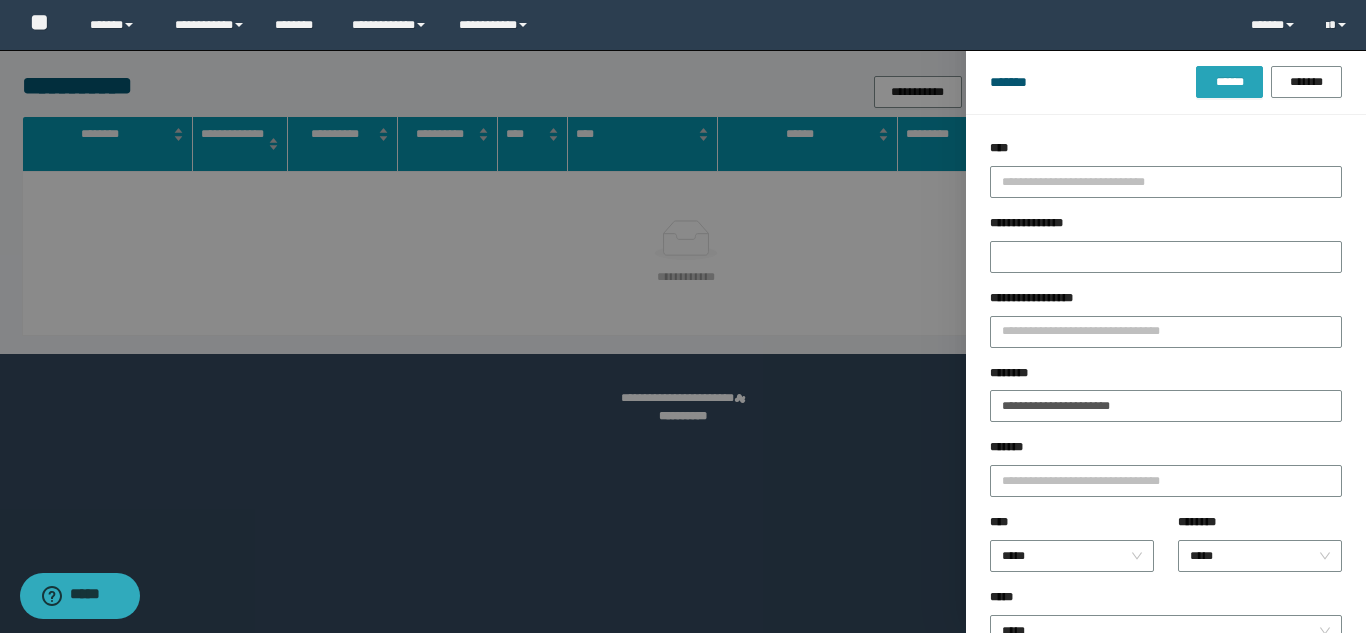 click on "******" at bounding box center (1229, 82) 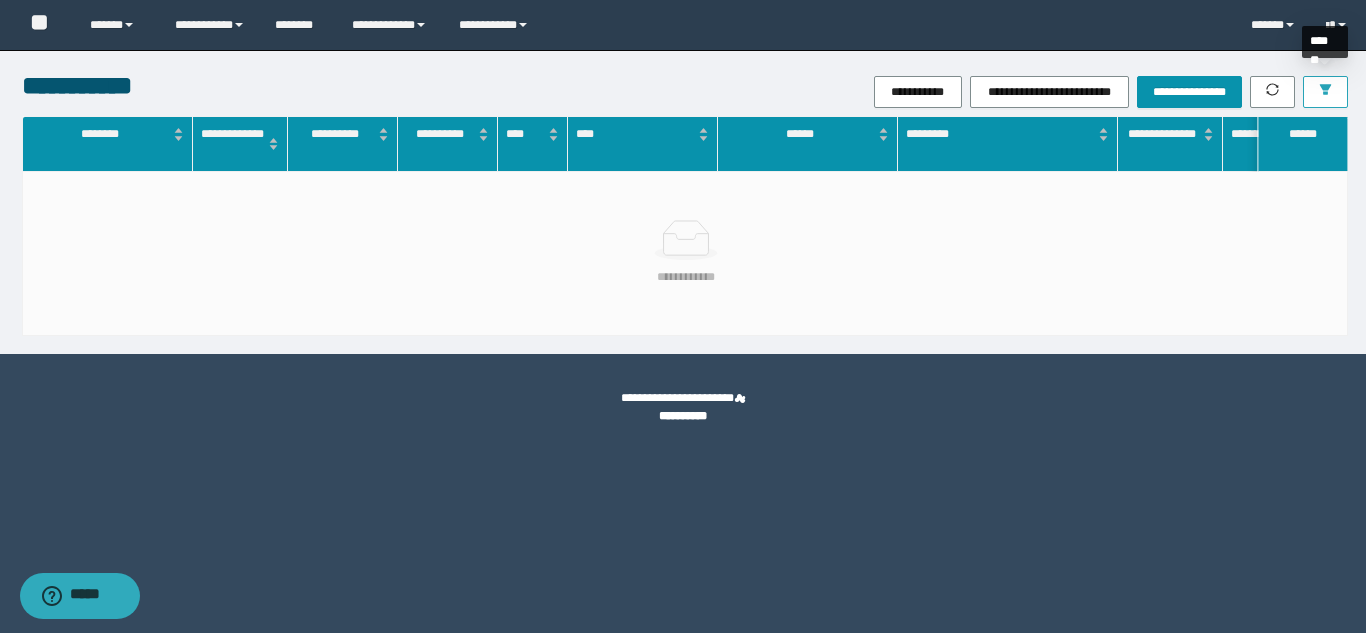 click 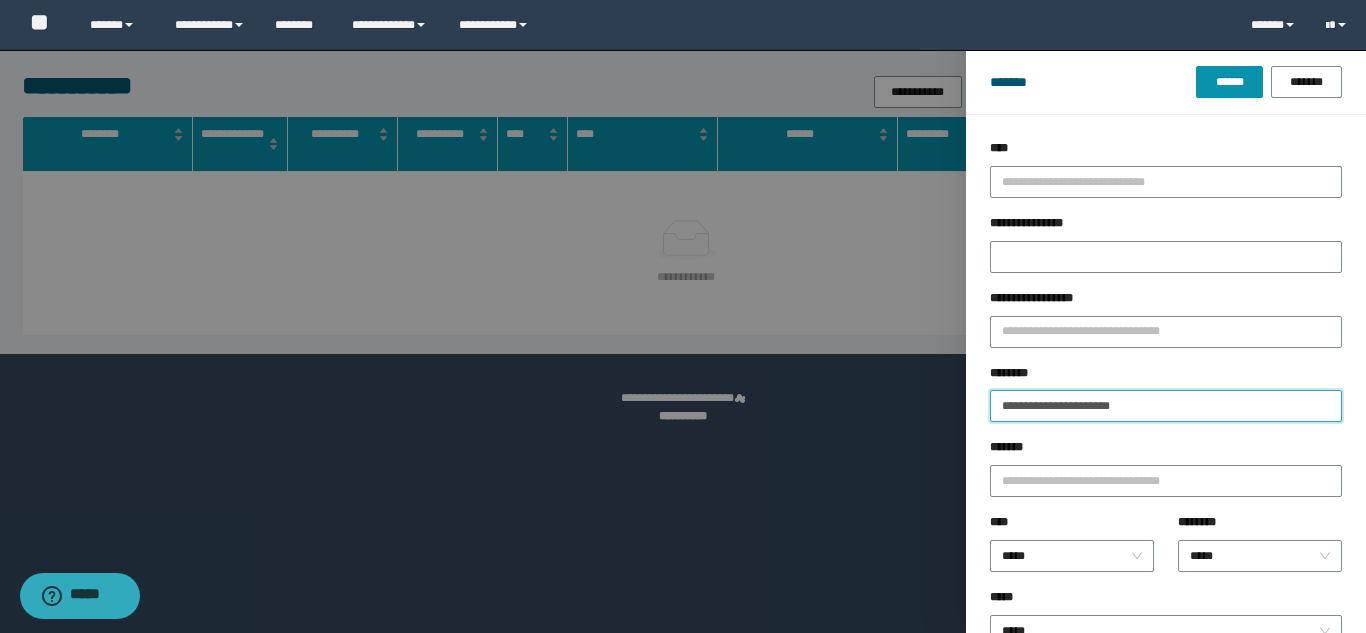 drag, startPoint x: 1171, startPoint y: 410, endPoint x: 857, endPoint y: 401, distance: 314.12897 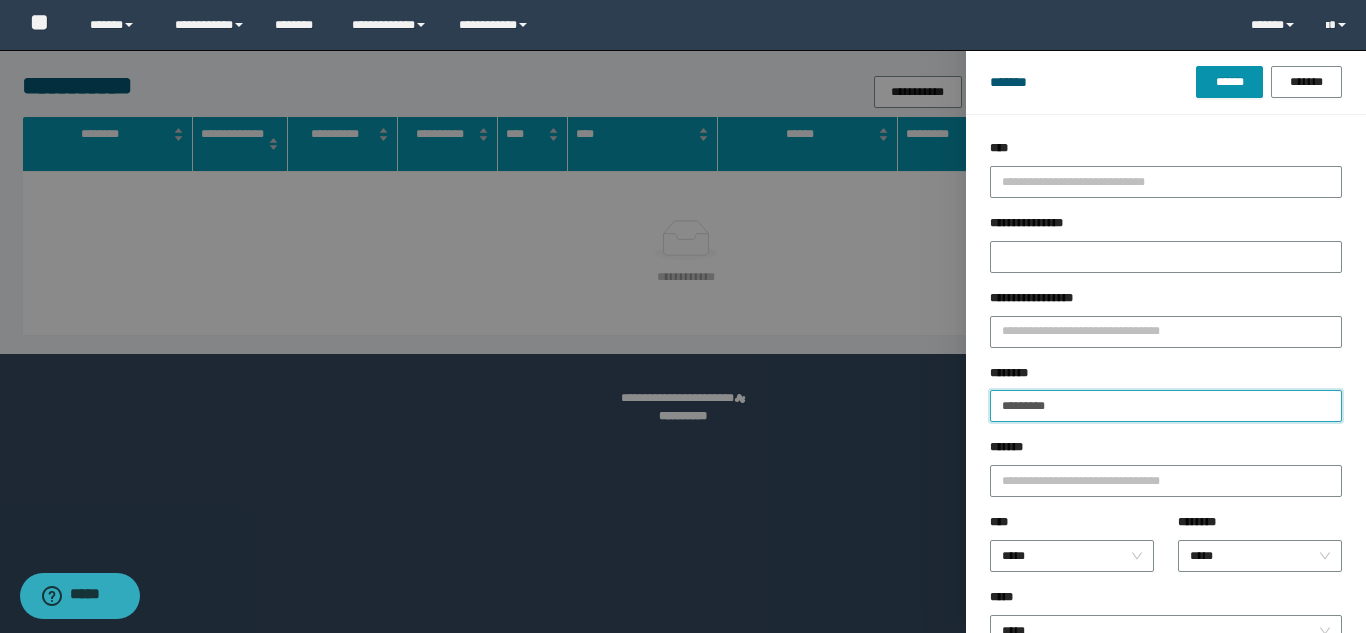 click on "*********" at bounding box center [1166, 406] 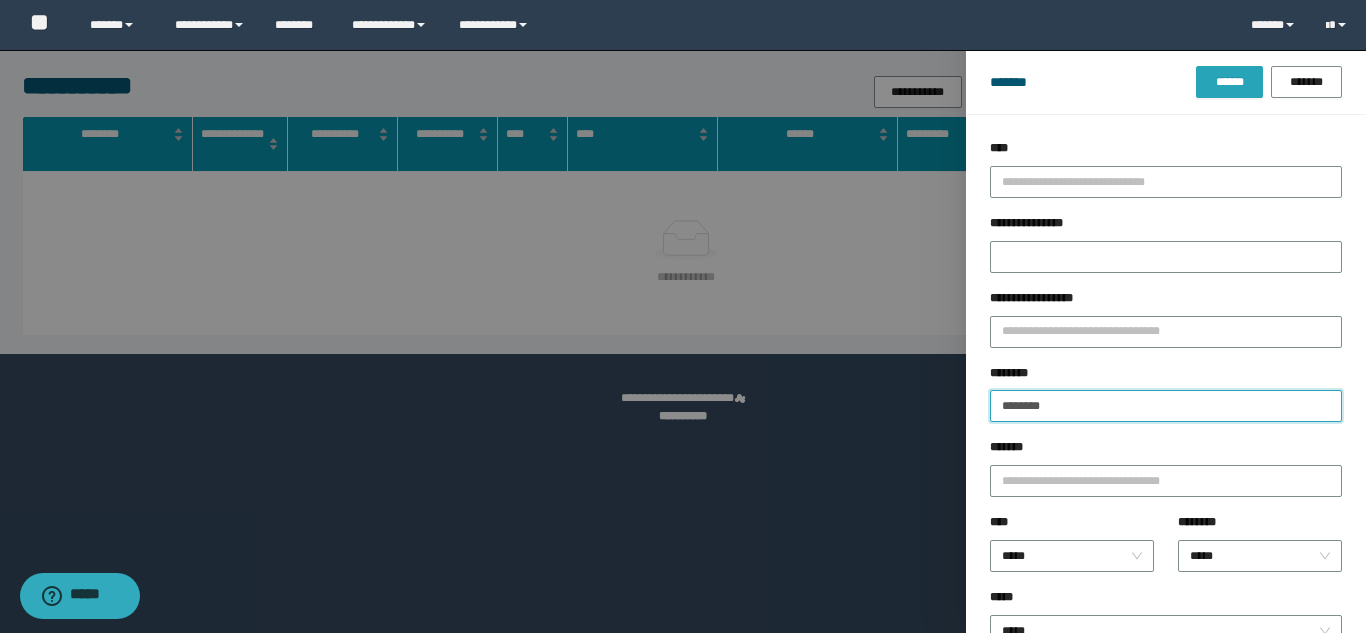type on "********" 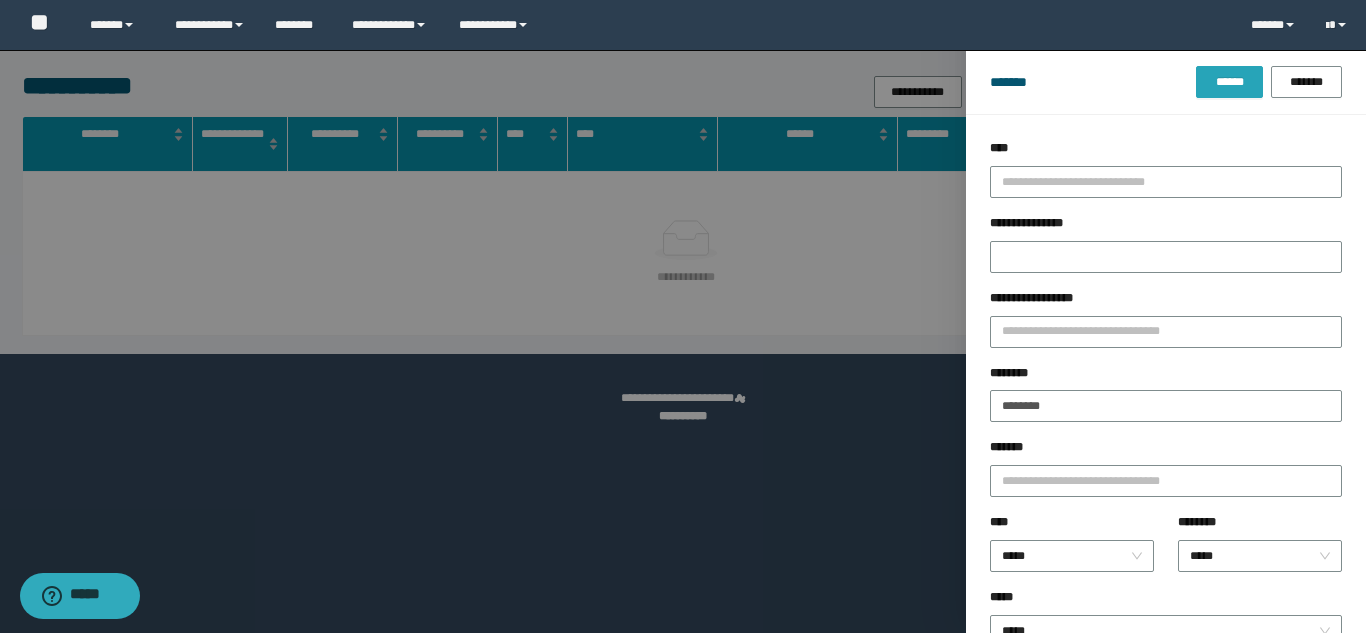 click on "******" at bounding box center (1229, 82) 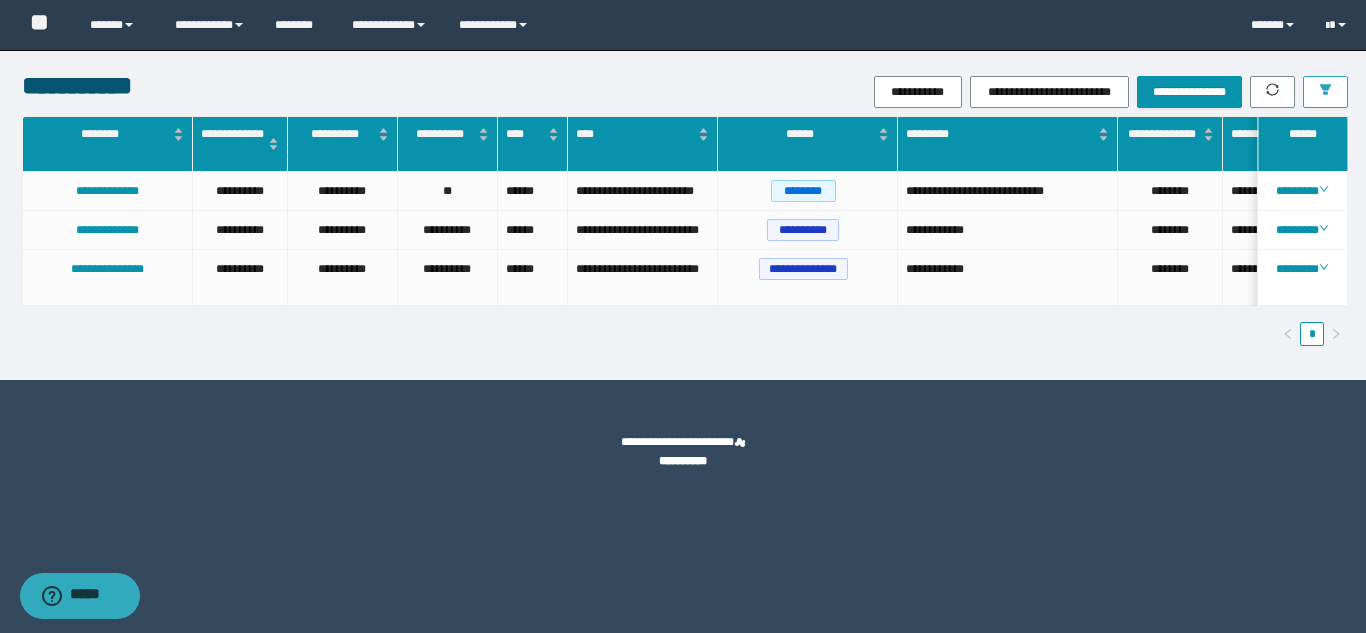 scroll, scrollTop: 0, scrollLeft: 41, axis: horizontal 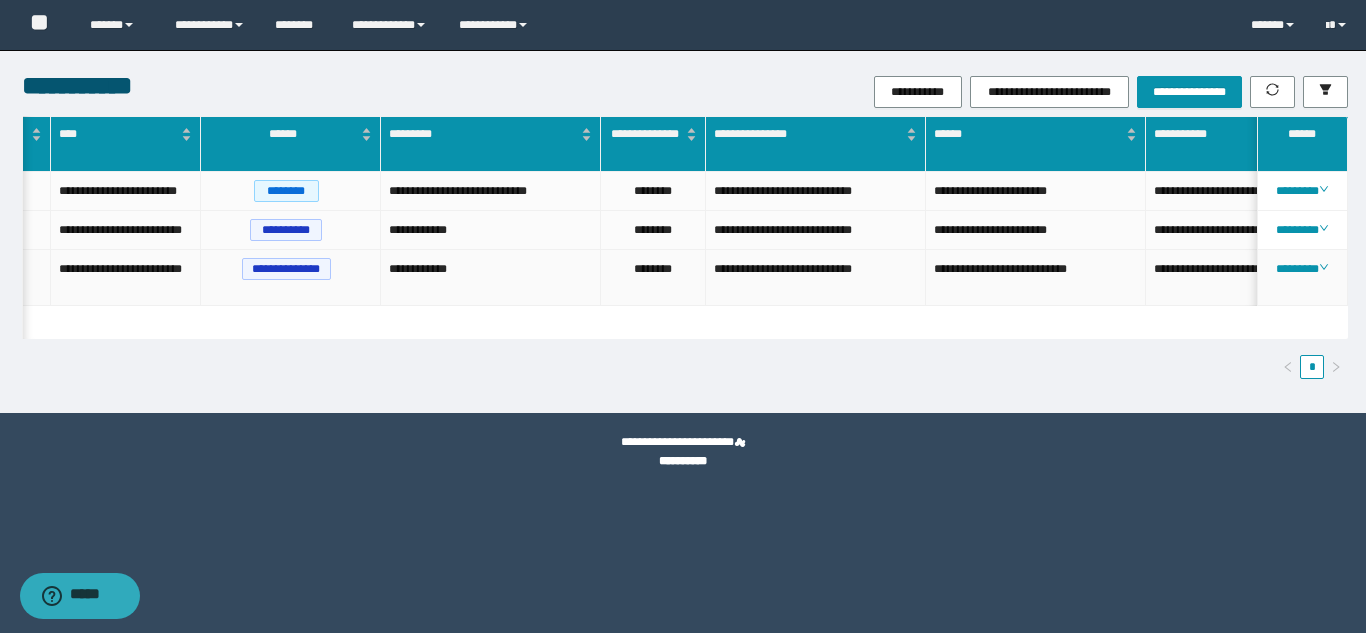 click on "********" at bounding box center (1303, 278) 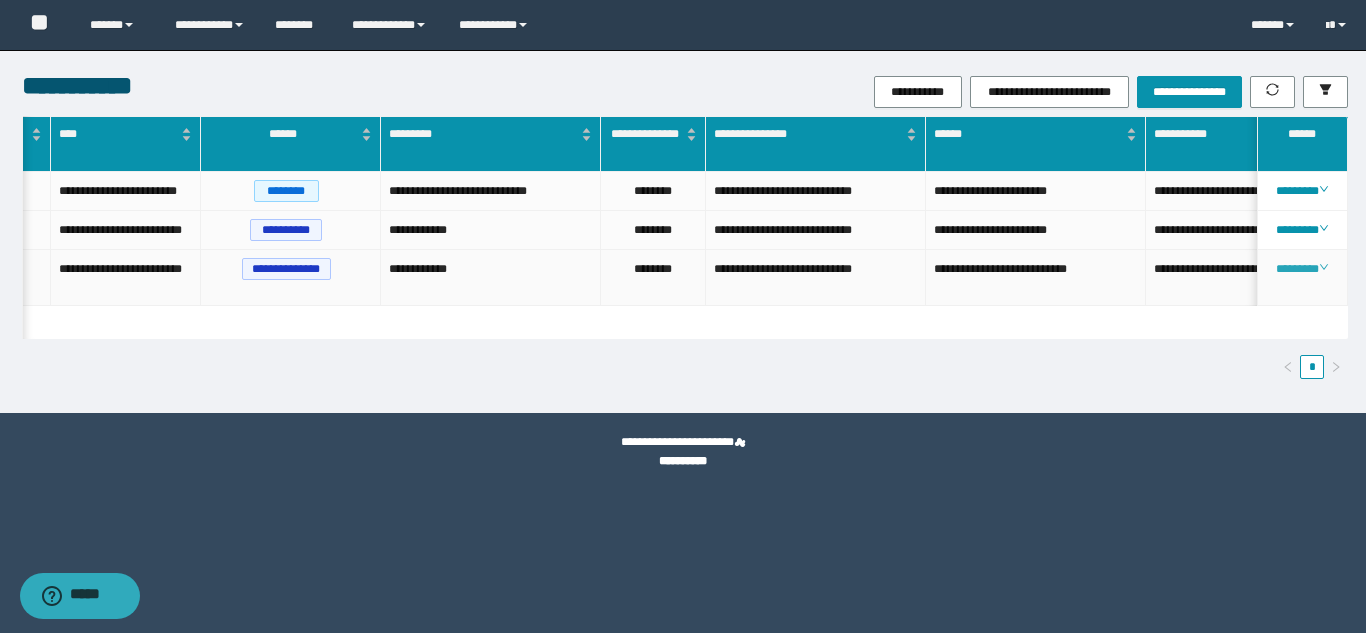 click on "********" at bounding box center (1302, 269) 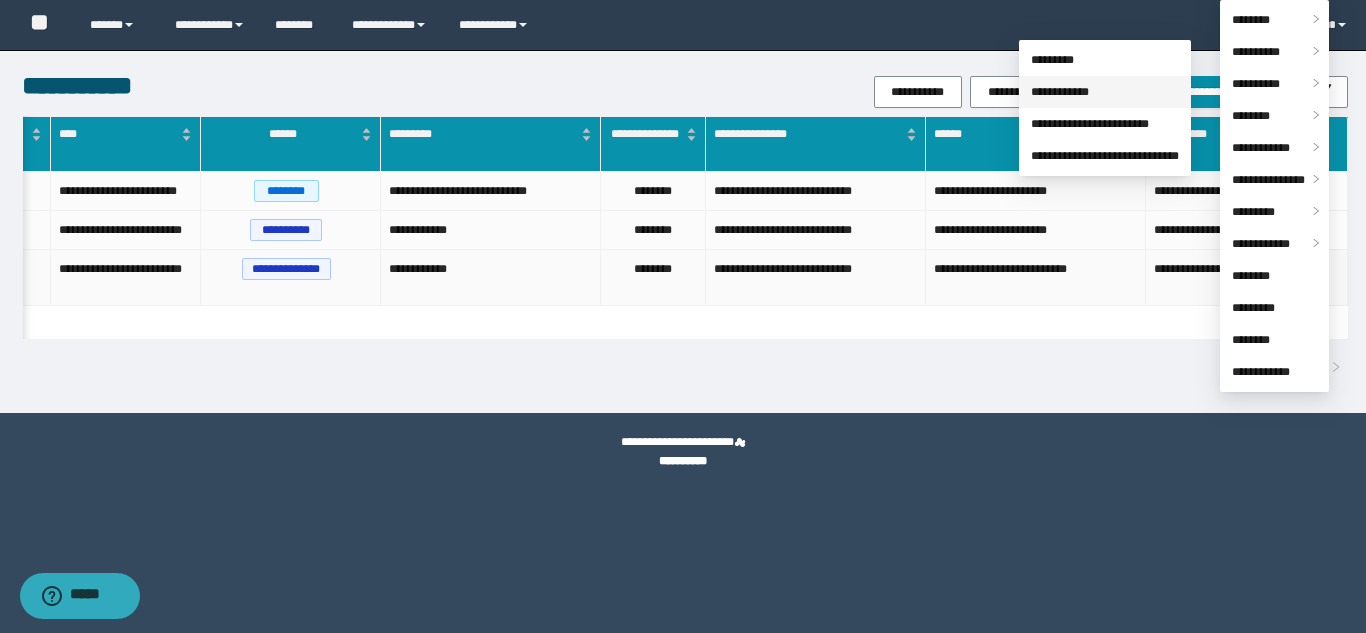 click on "**********" at bounding box center (1060, 92) 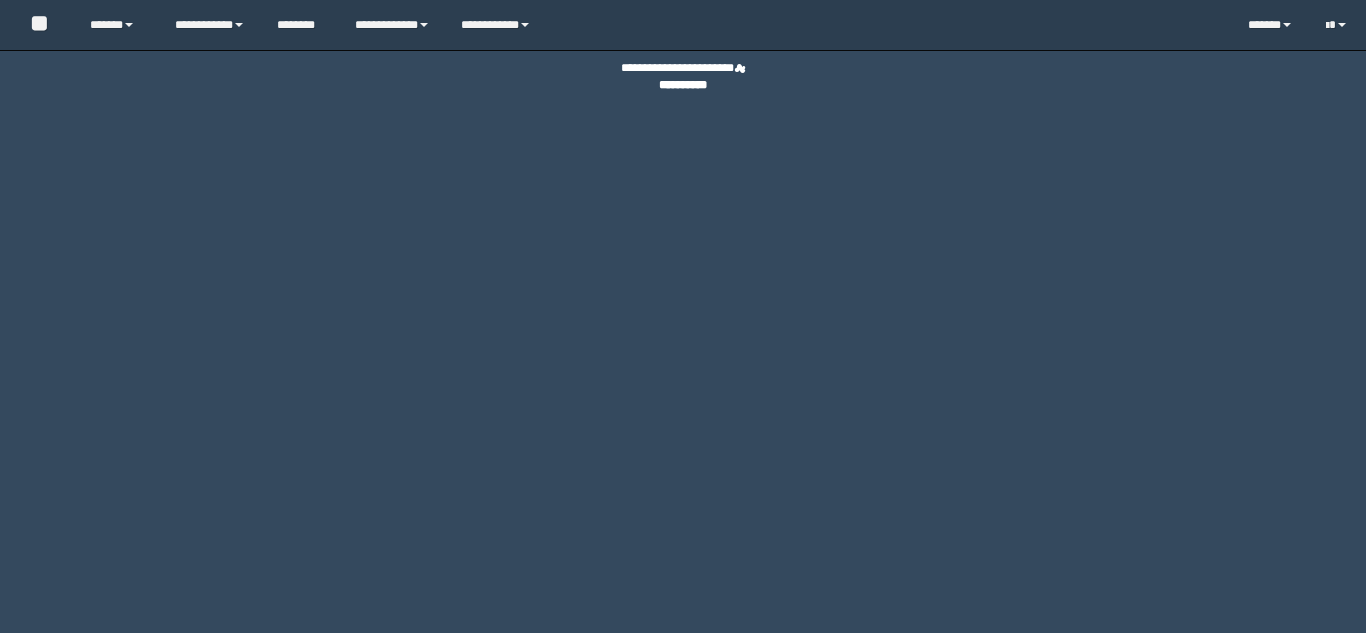scroll, scrollTop: 0, scrollLeft: 0, axis: both 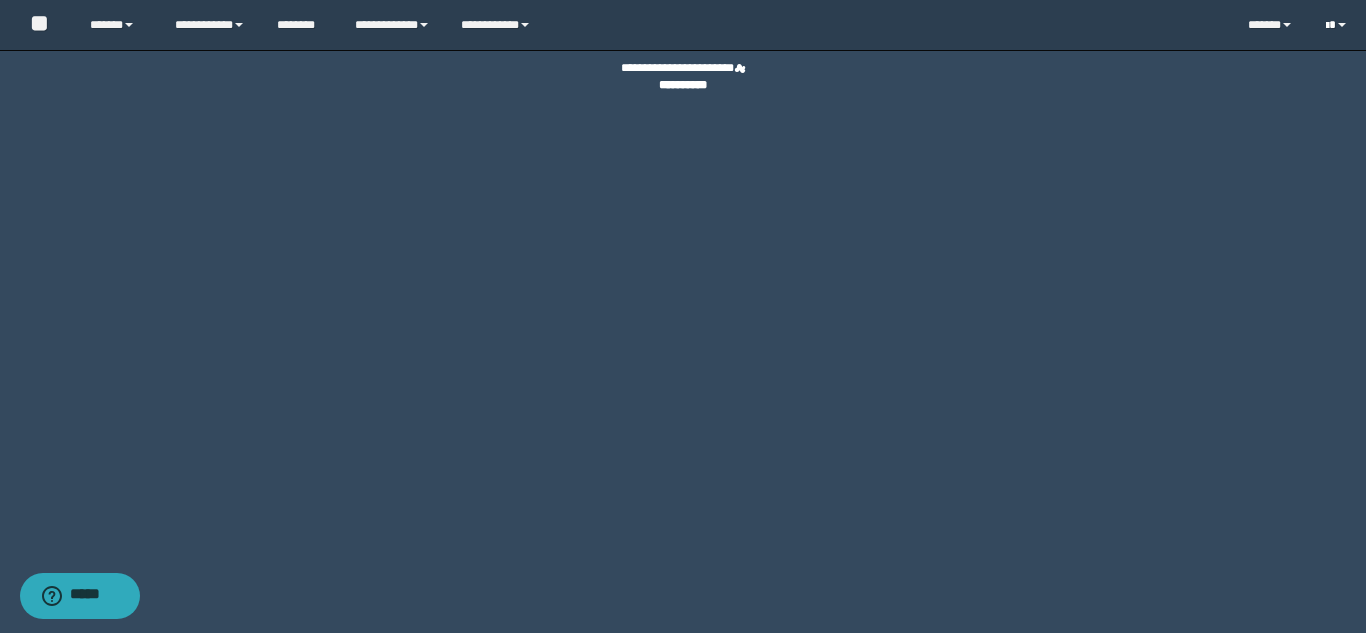 click at bounding box center (1327, 26) 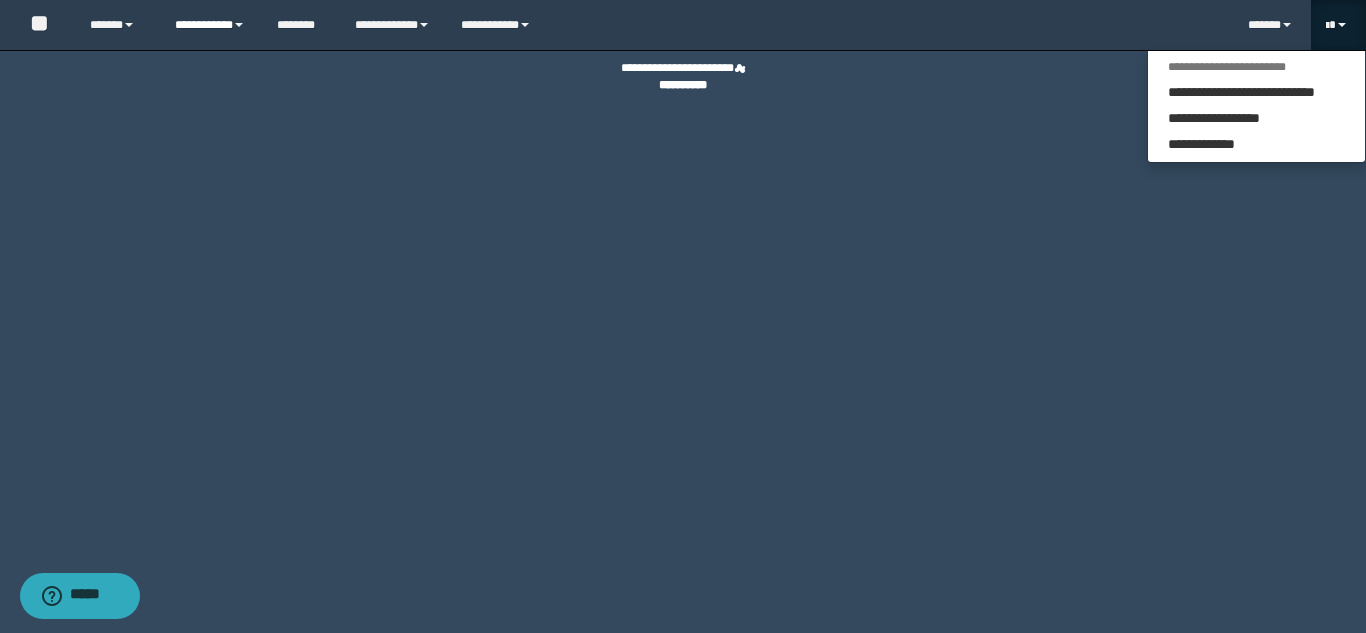 click on "**********" at bounding box center [210, 25] 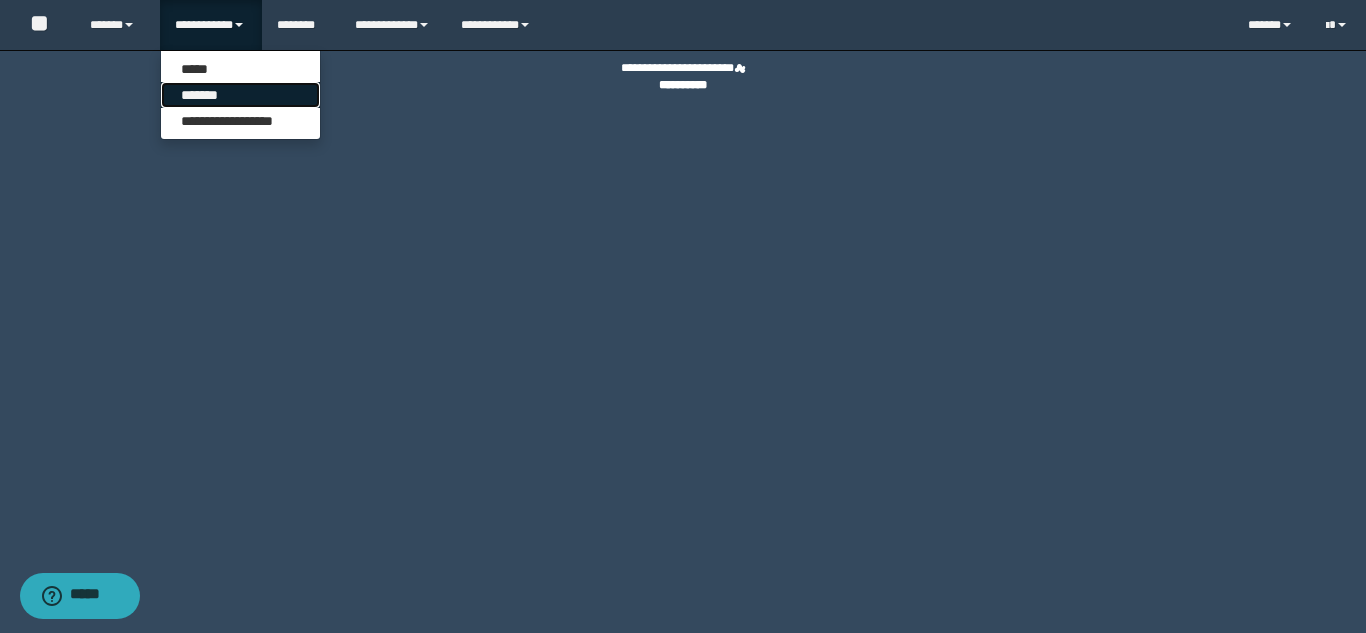 click on "*******" at bounding box center (240, 95) 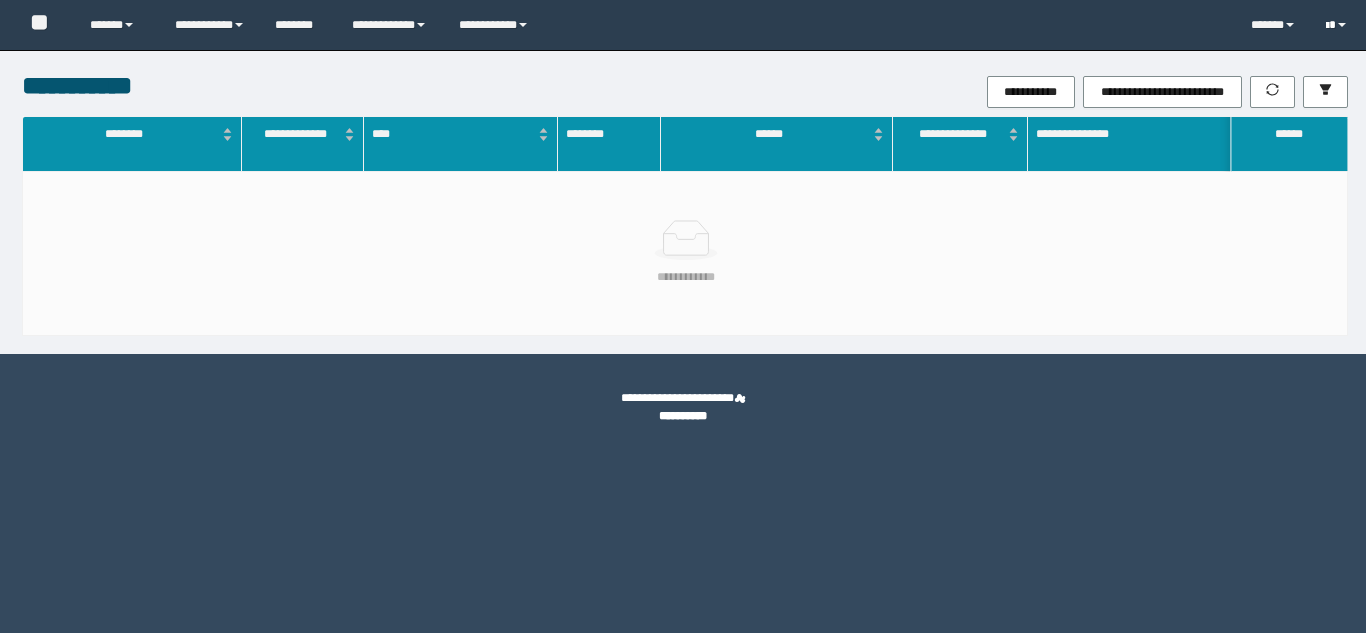scroll, scrollTop: 0, scrollLeft: 0, axis: both 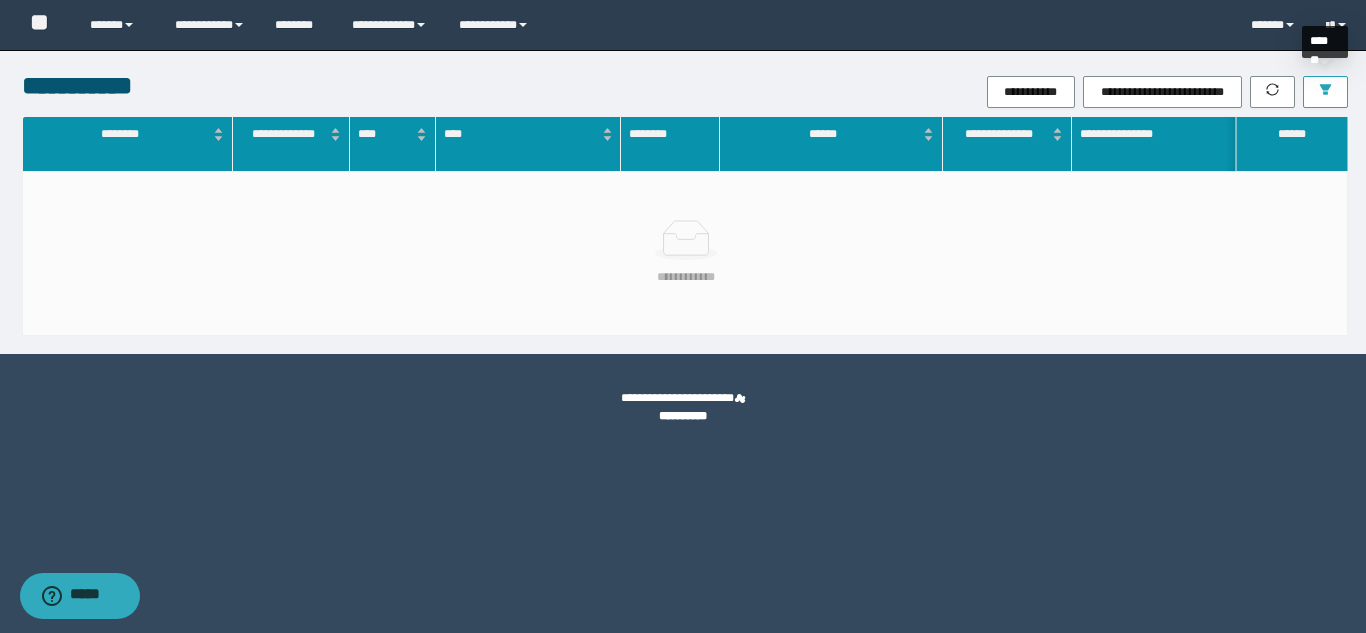 click at bounding box center (1325, 92) 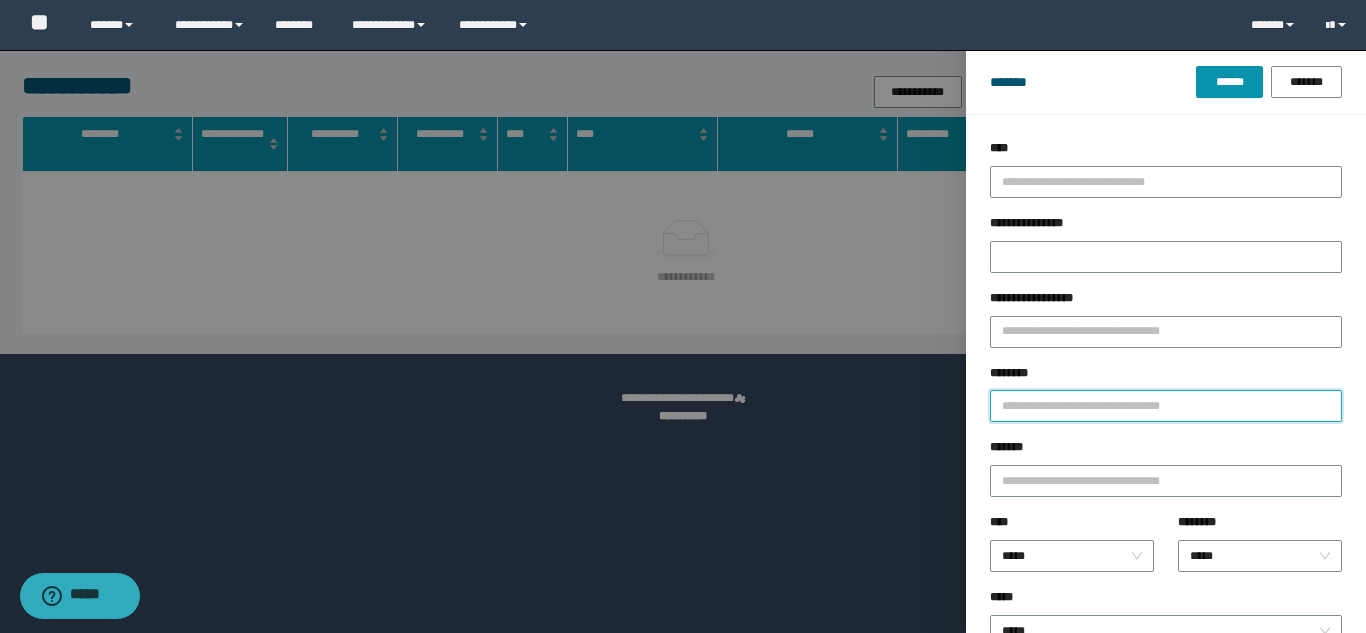 click on "********" at bounding box center [1166, 406] 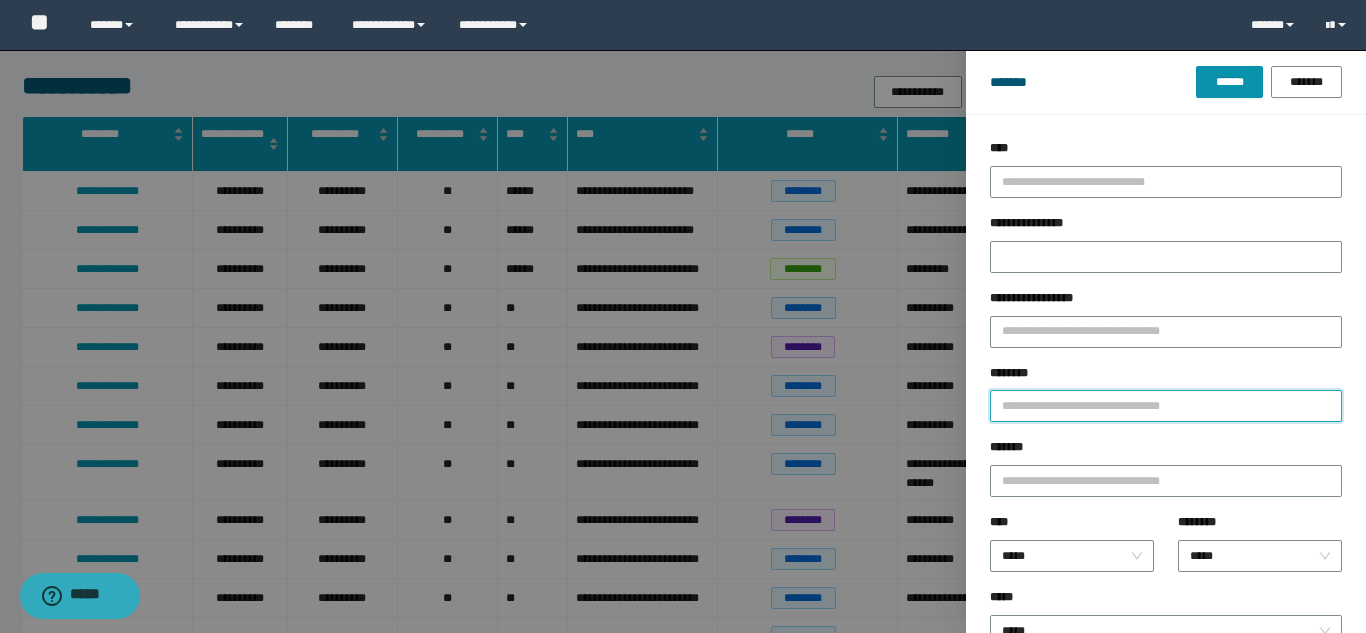 type on "*" 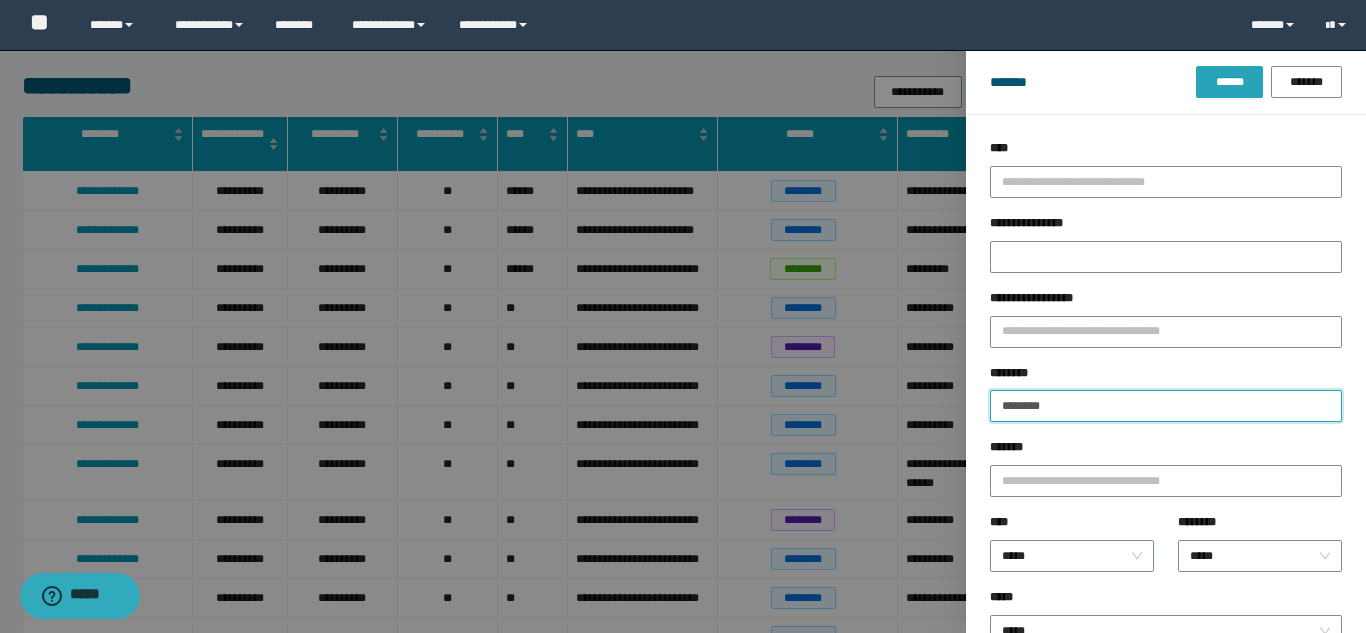 type on "********" 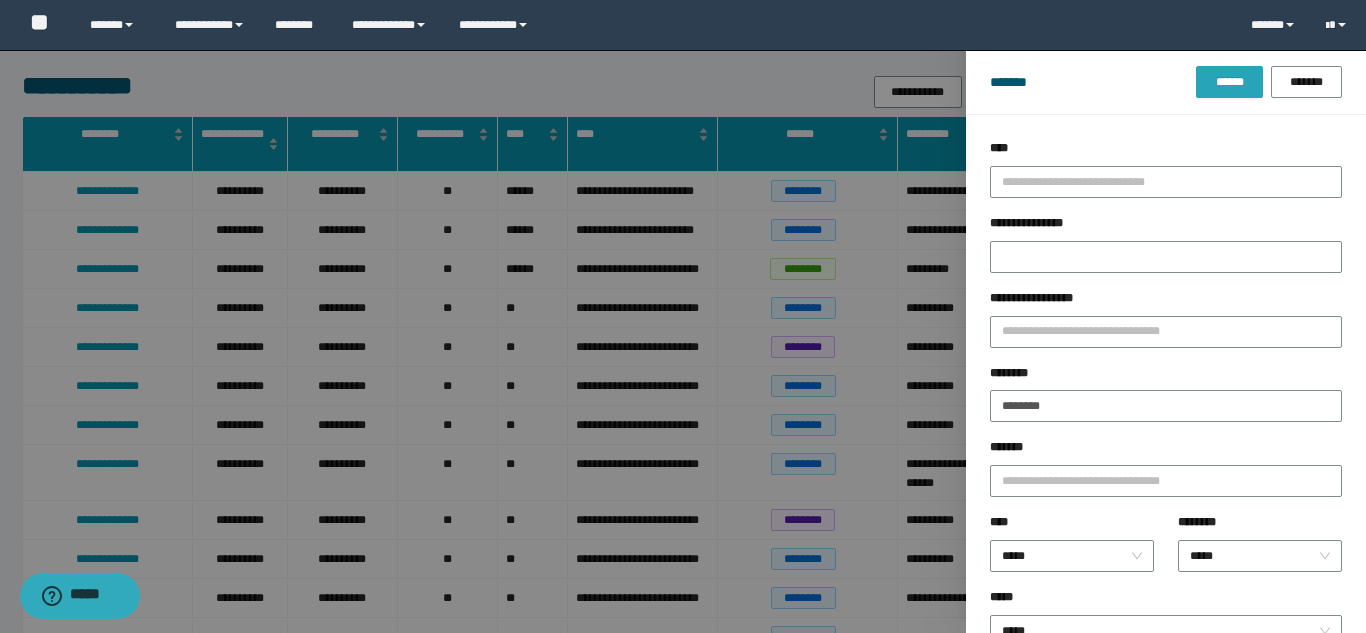 click on "******" at bounding box center (1229, 82) 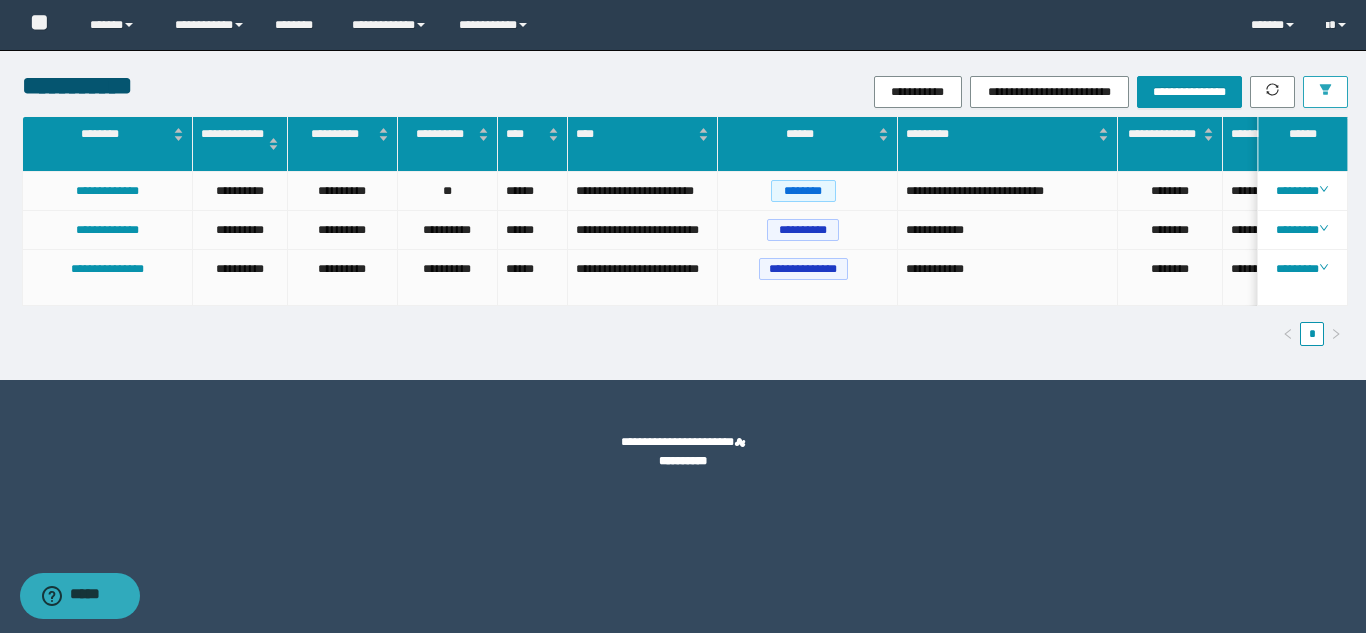 scroll, scrollTop: 0, scrollLeft: 109, axis: horizontal 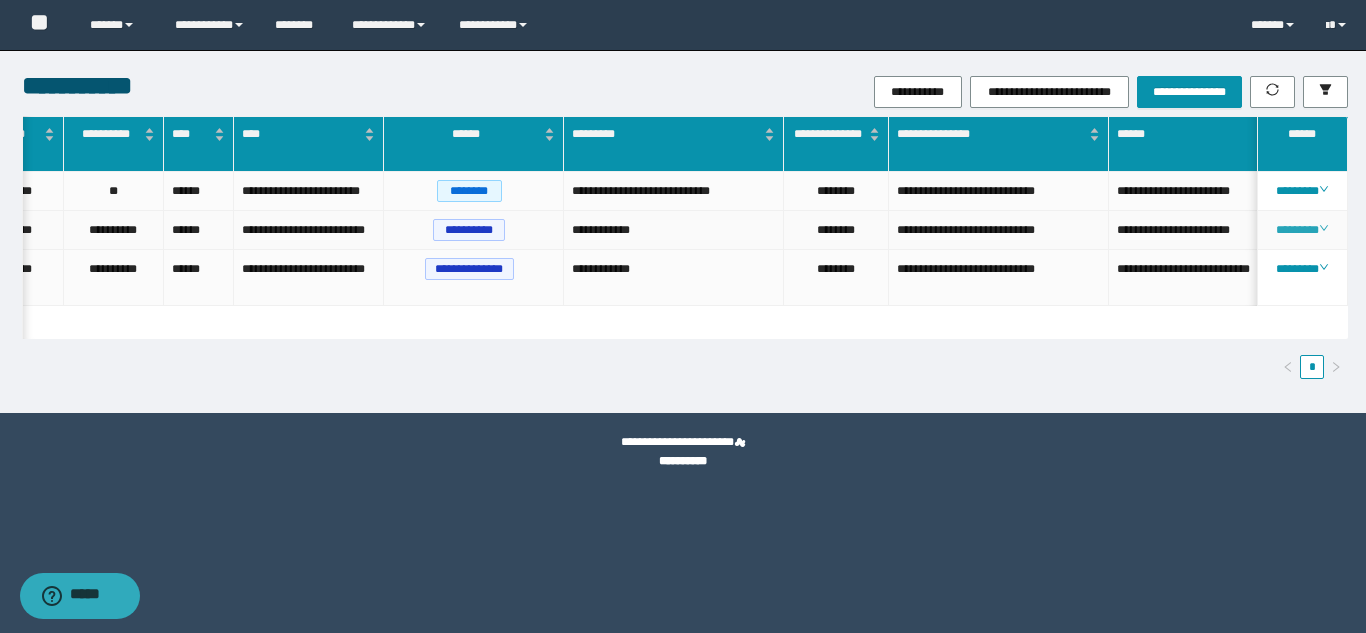 click 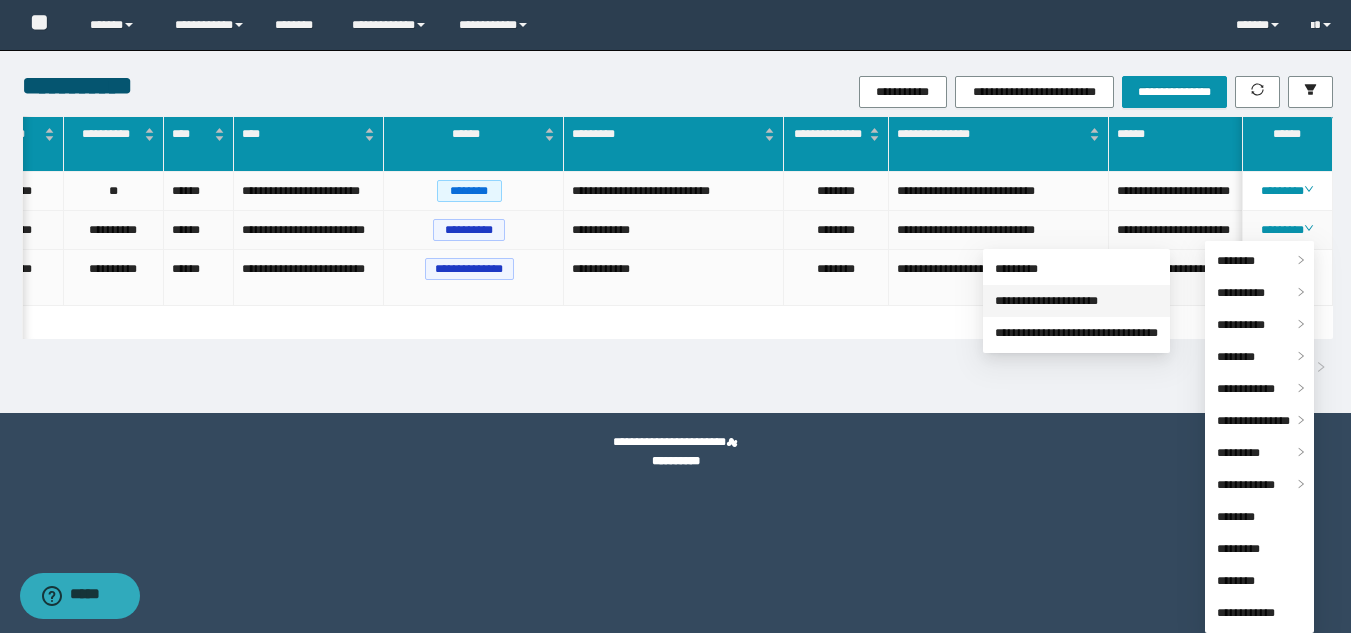 click on "**********" at bounding box center [1046, 301] 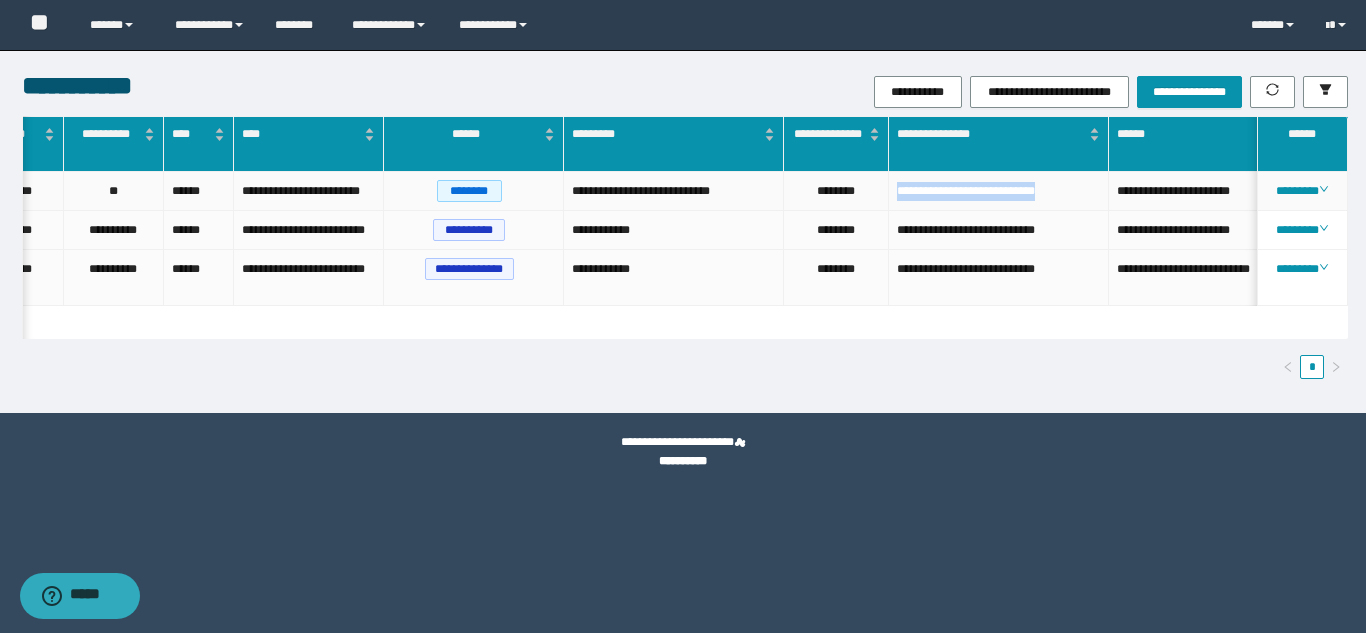 drag, startPoint x: 899, startPoint y: 188, endPoint x: 1090, endPoint y: 188, distance: 191 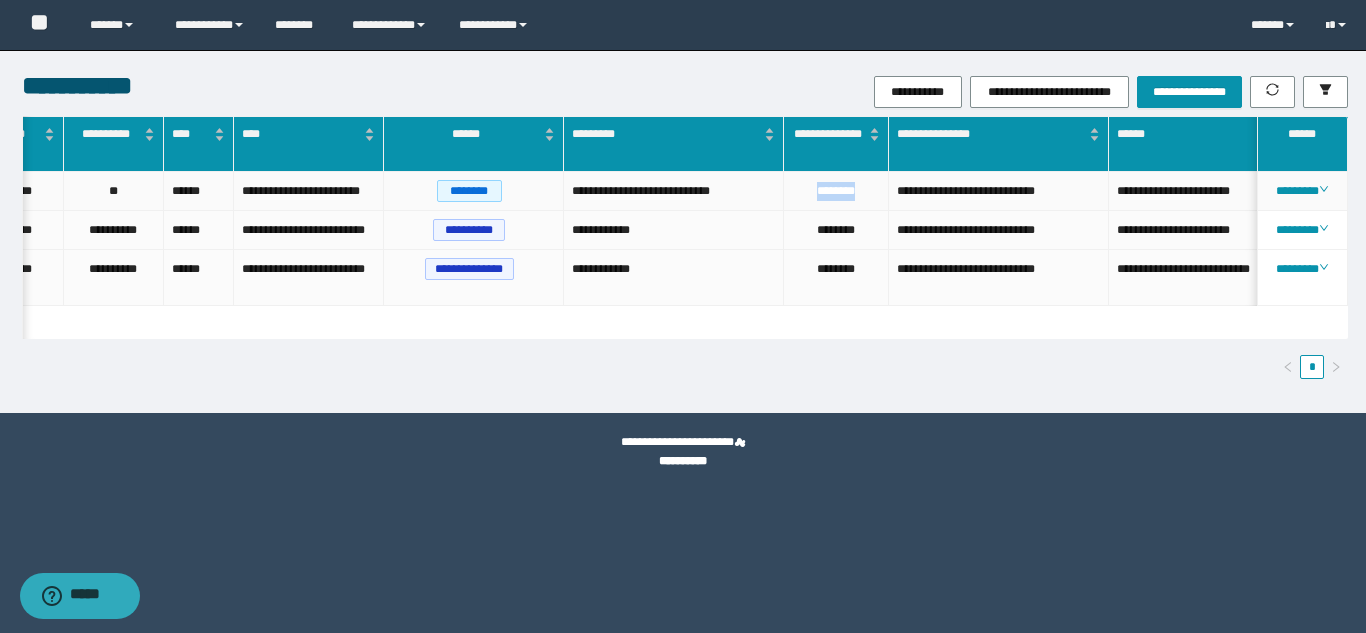 copy on "********" 